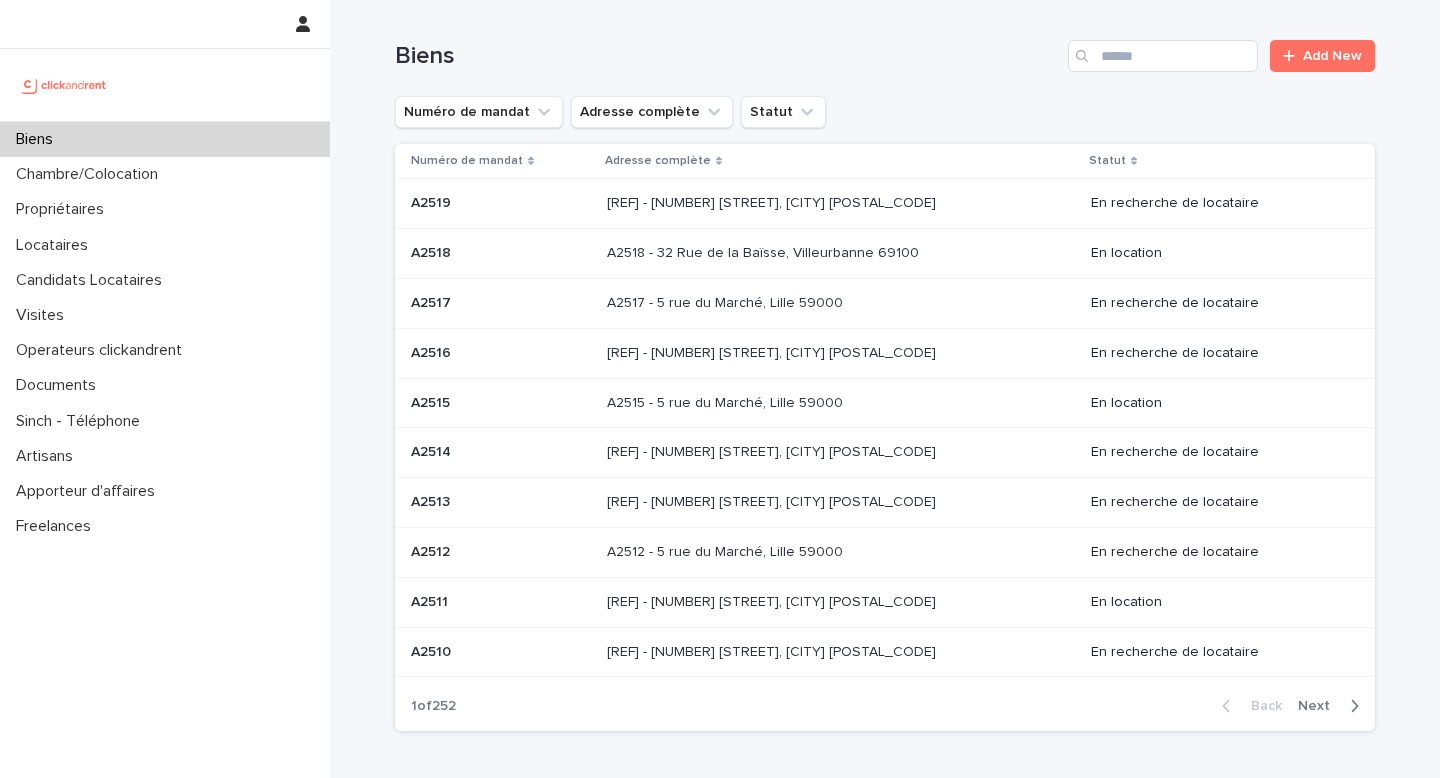 click on "Biens Add New" at bounding box center [885, 48] 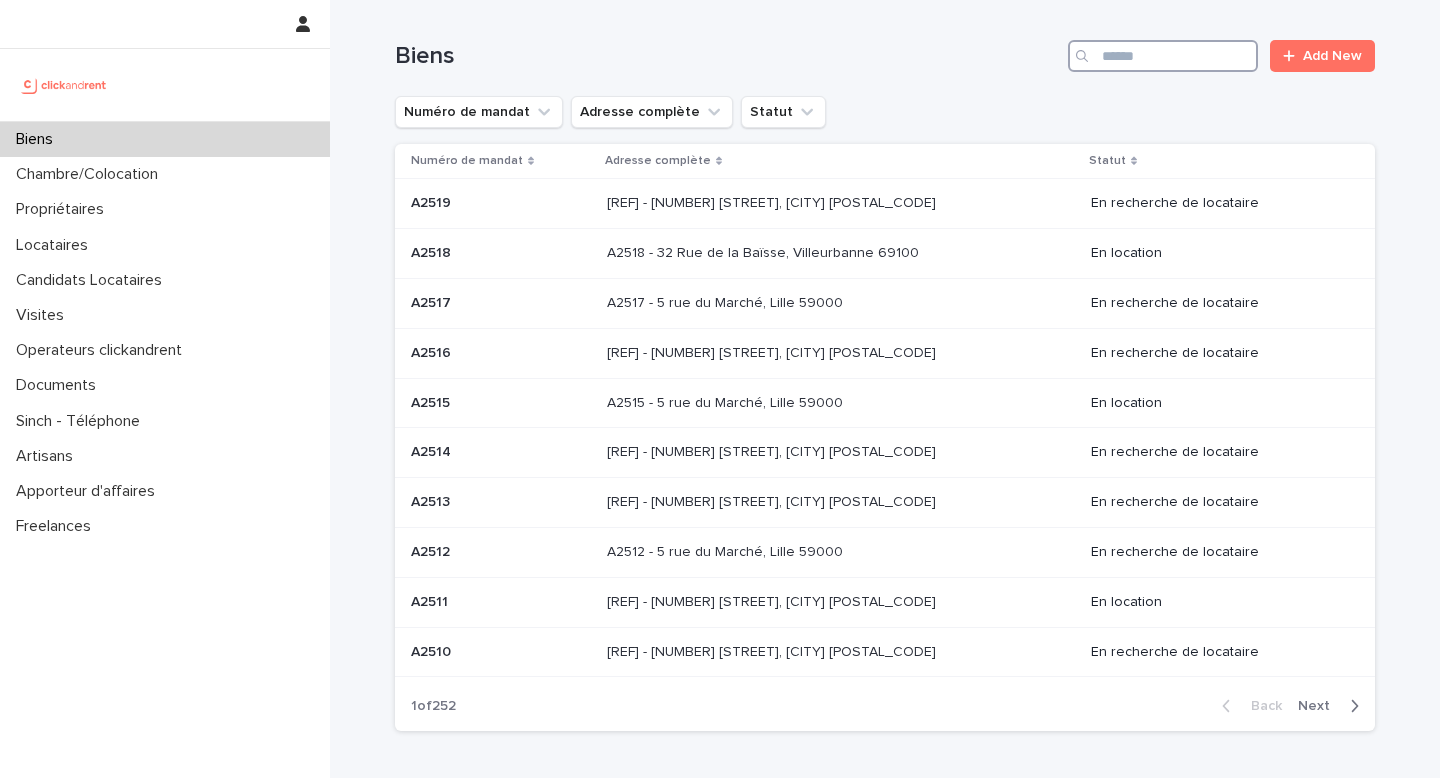 click at bounding box center [1163, 56] 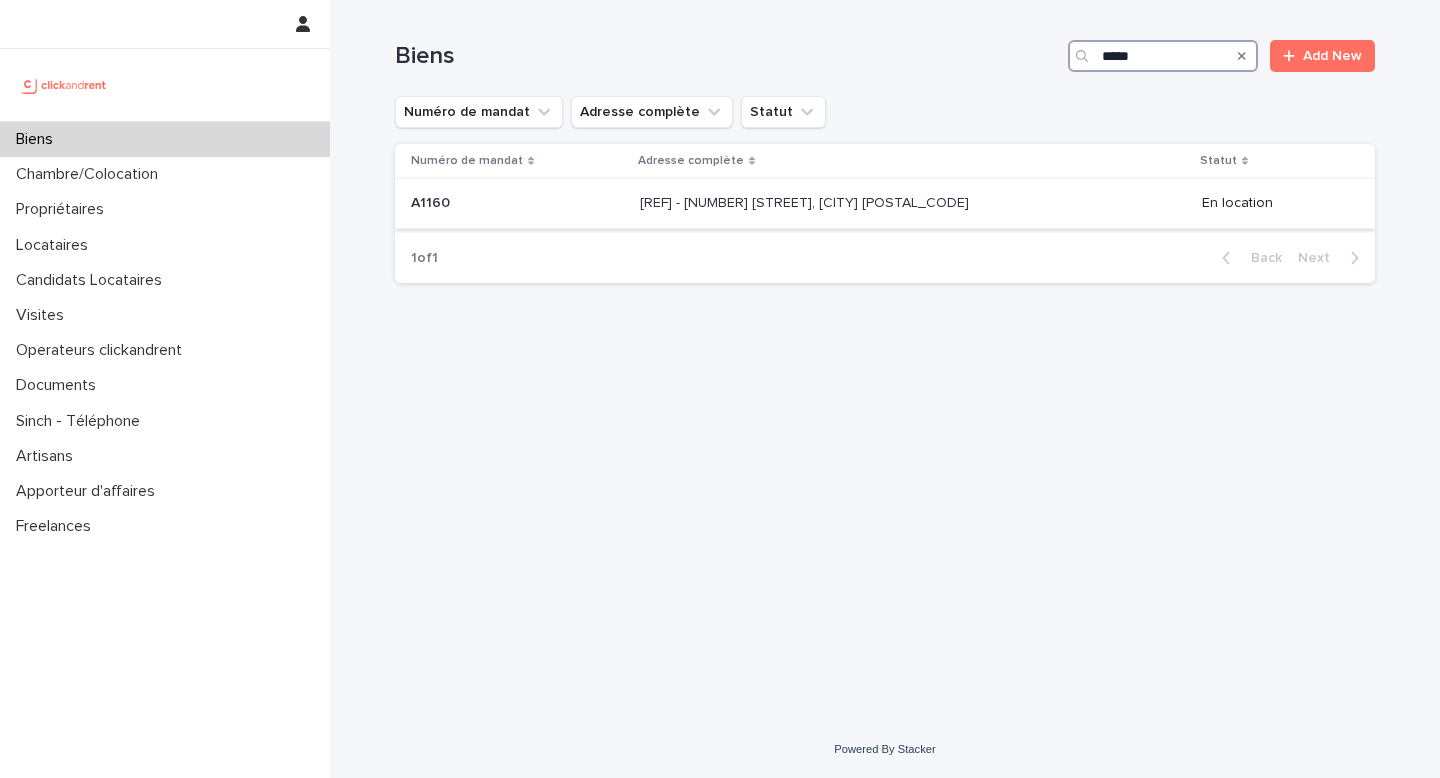 type on "*****" 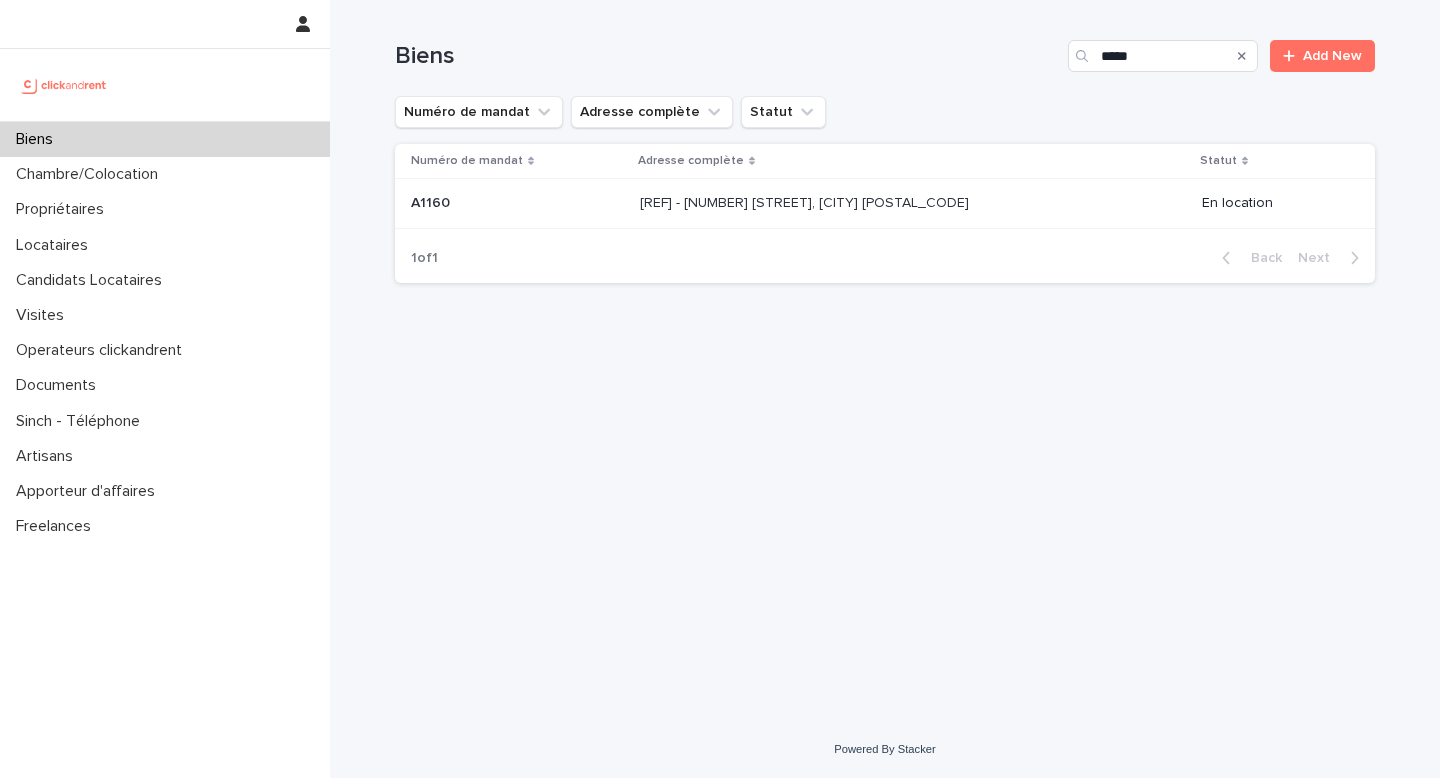click on "[REF] - [NUMBER] [STREET], [CITY] [POSTAL_CODE] [REF] - [NUMBER] [STREET], [CITY] [POSTAL_CODE]" at bounding box center [913, 203] 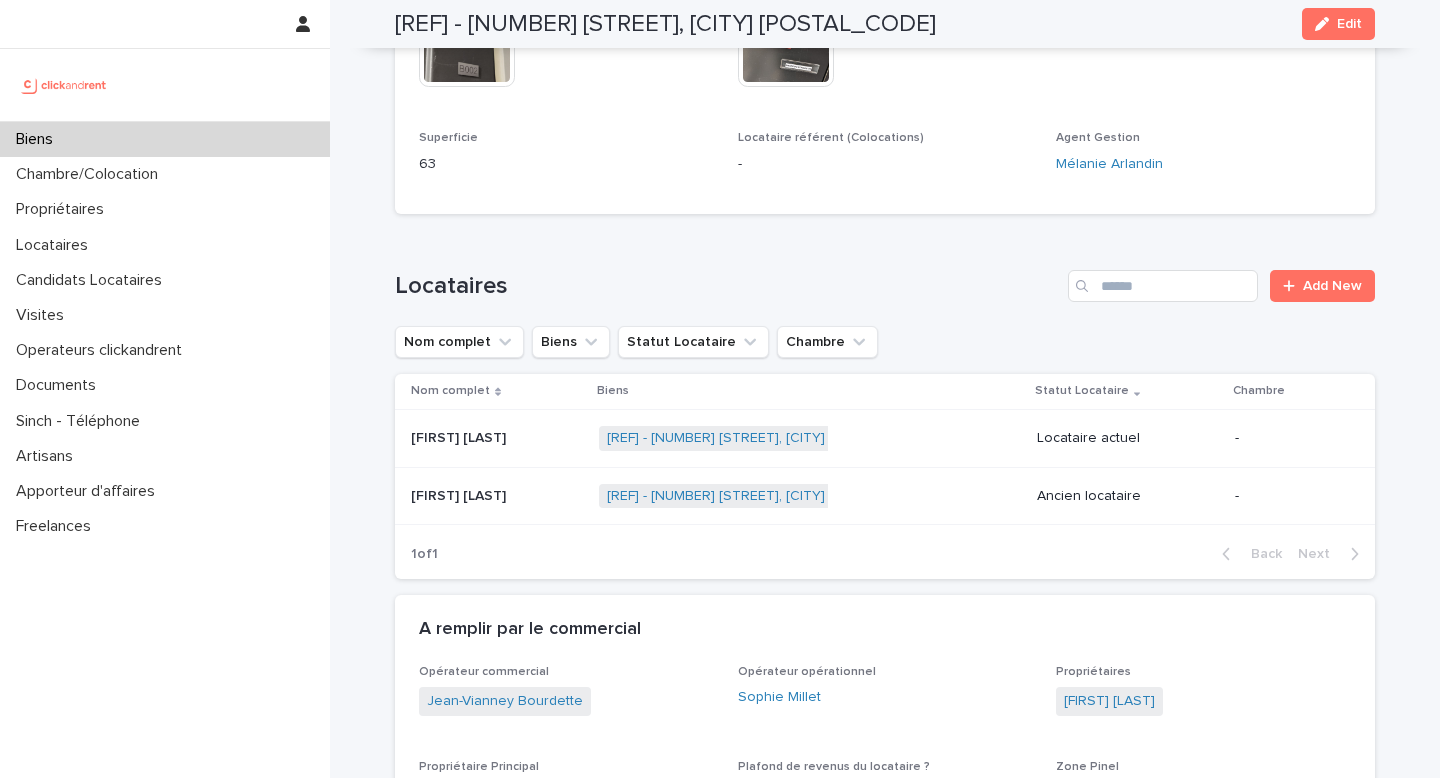 scroll, scrollTop: 644, scrollLeft: 0, axis: vertical 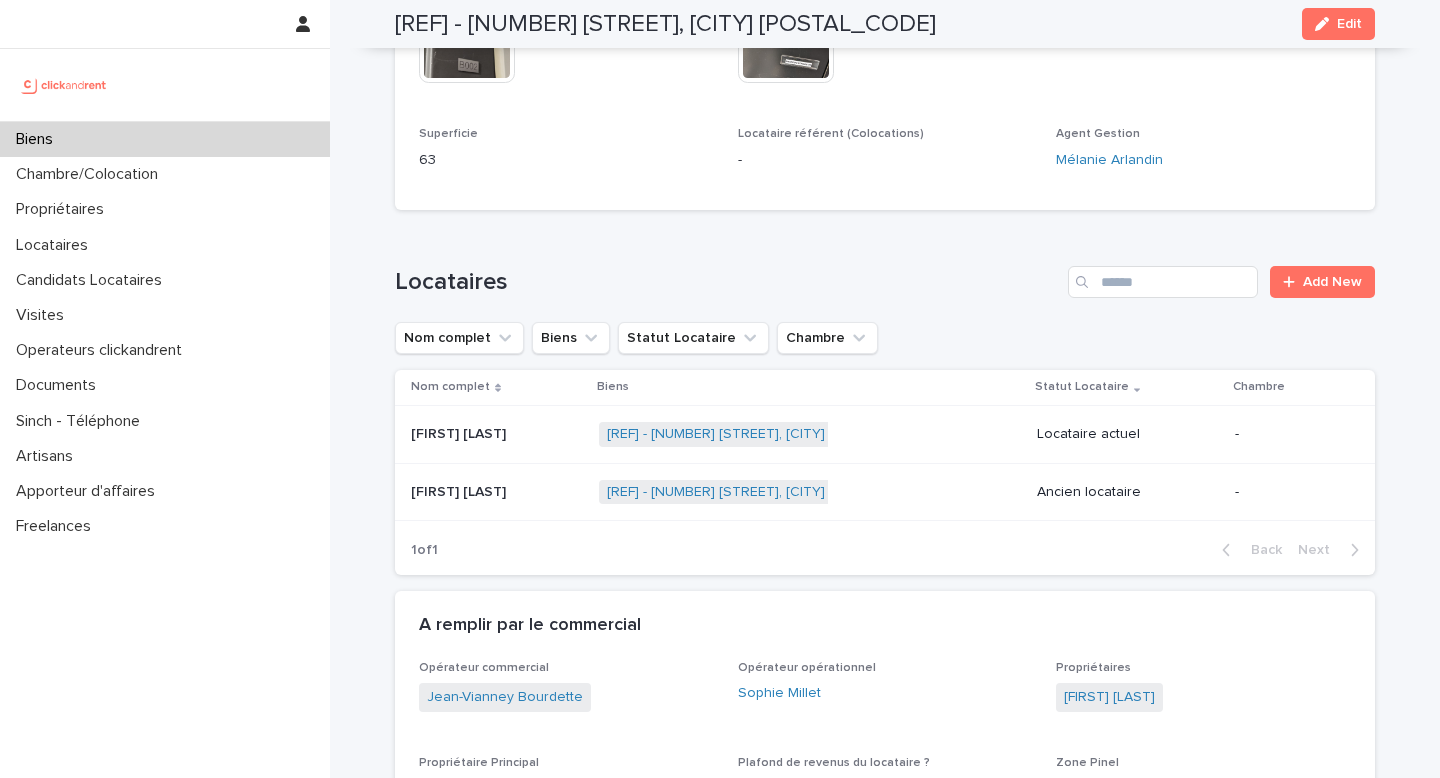 click at bounding box center (497, 434) 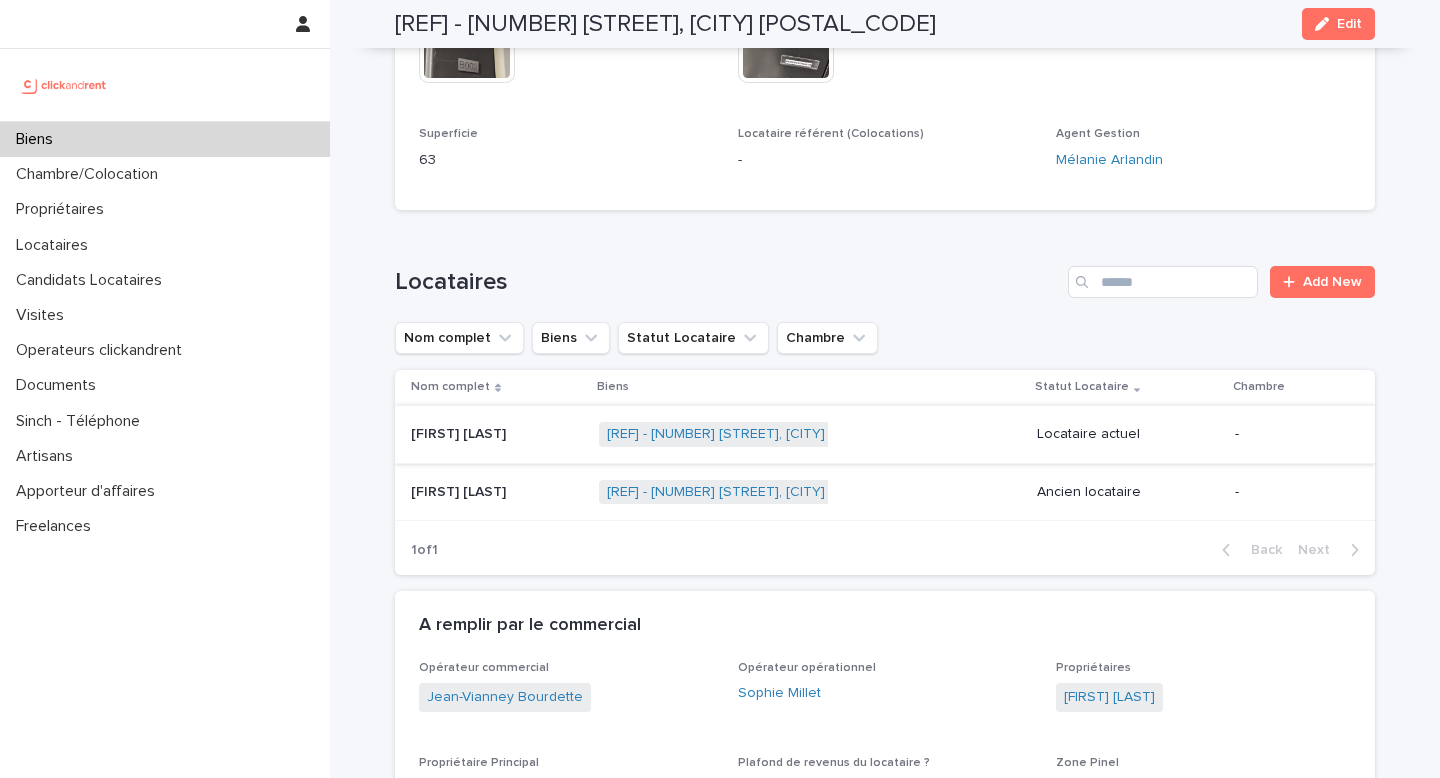 scroll, scrollTop: 0, scrollLeft: 0, axis: both 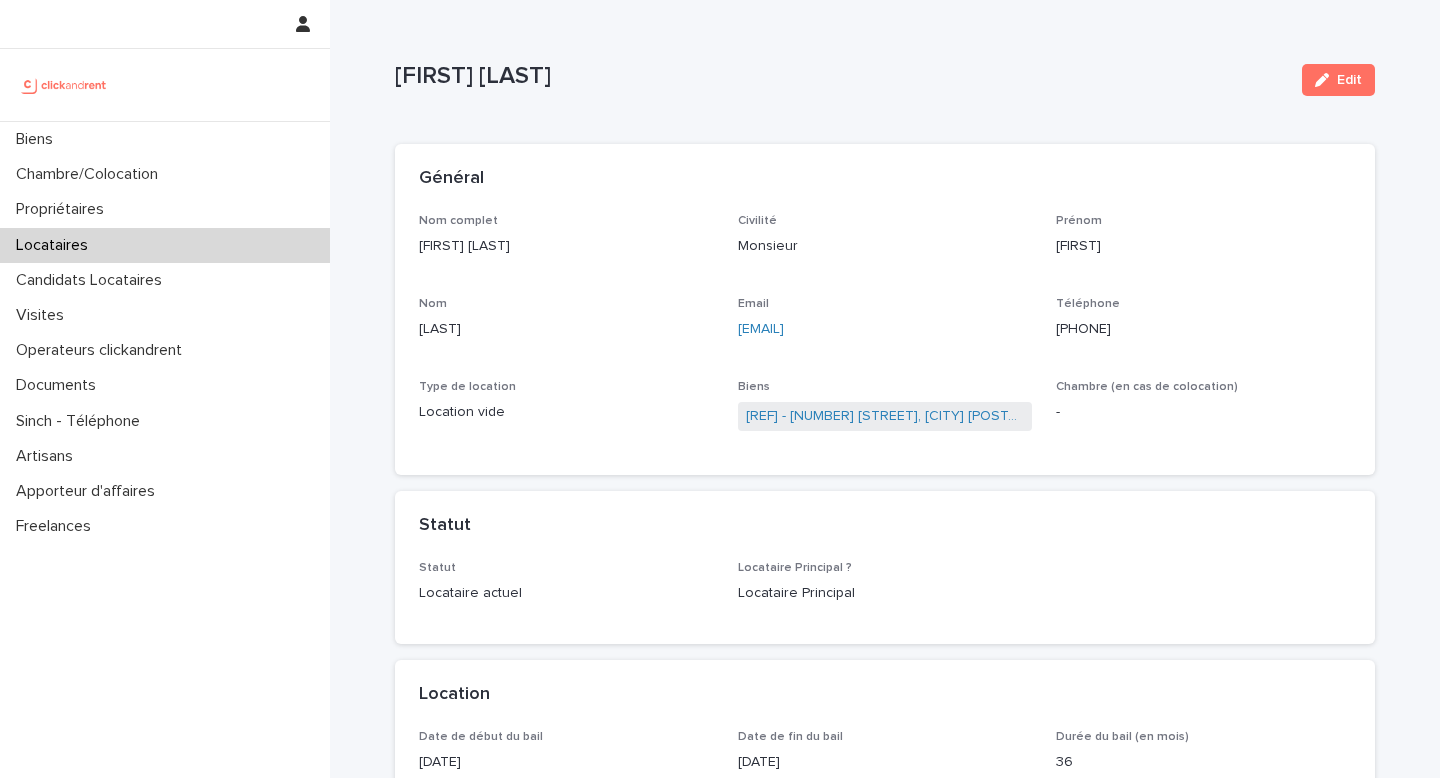 click on "Téléphone [PHONE]" at bounding box center [1203, 326] 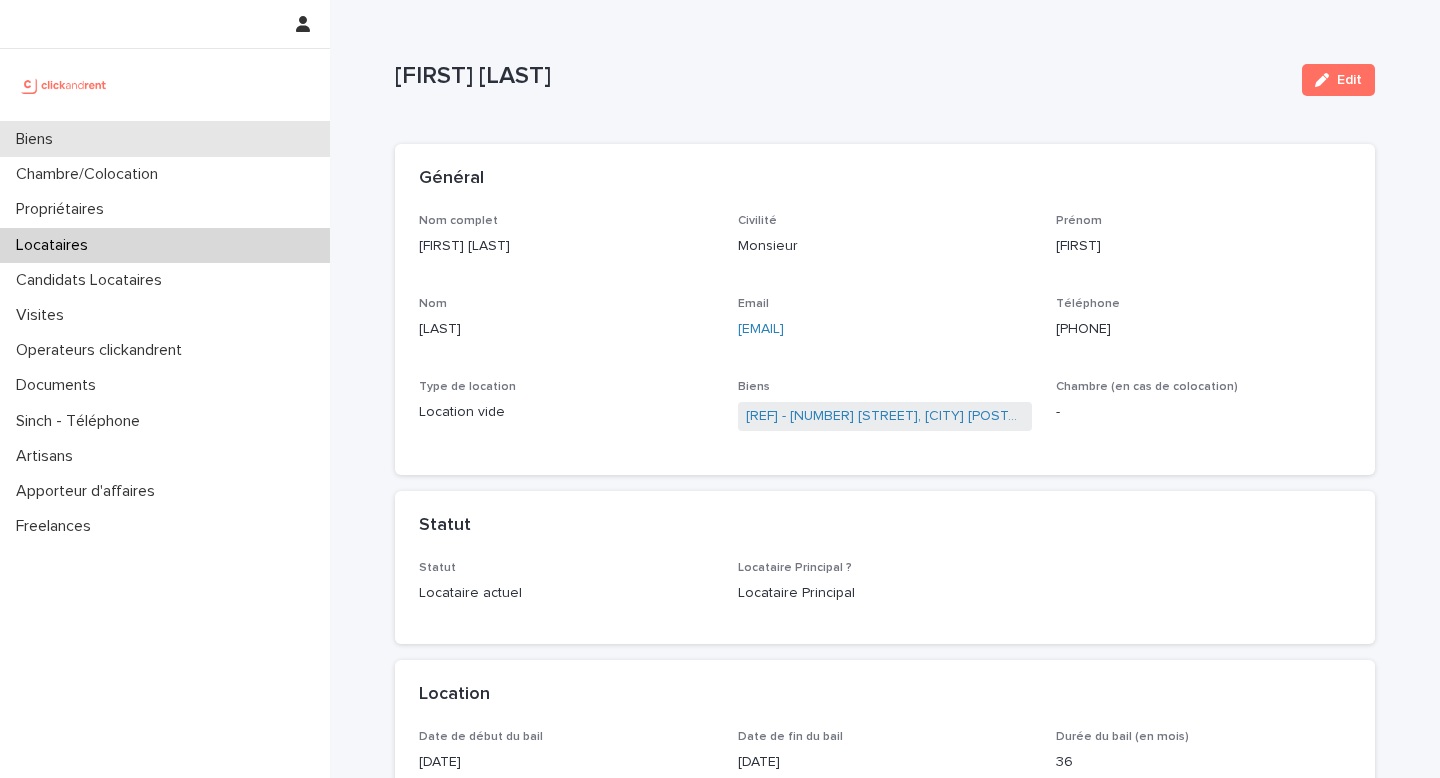 click on "Biens" at bounding box center [165, 139] 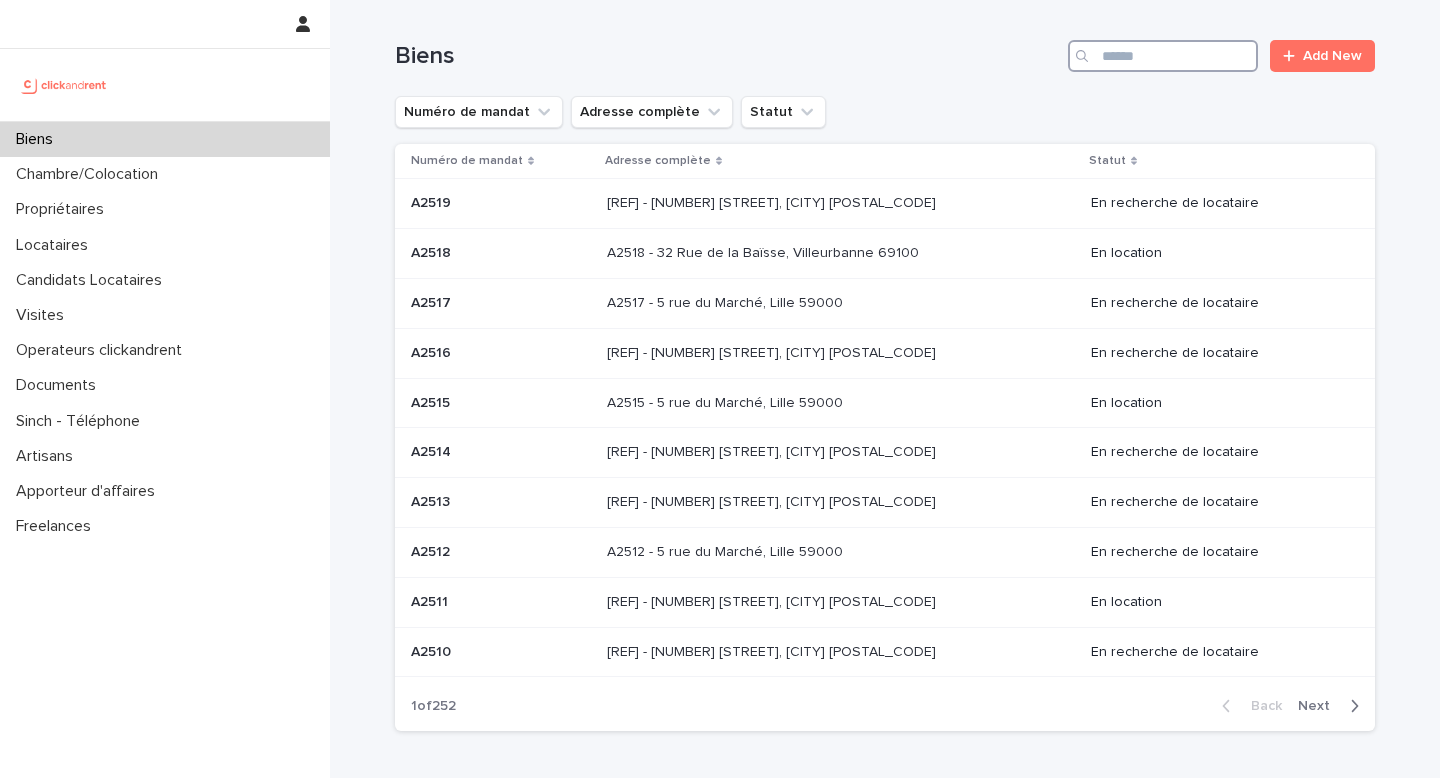 click at bounding box center [1163, 56] 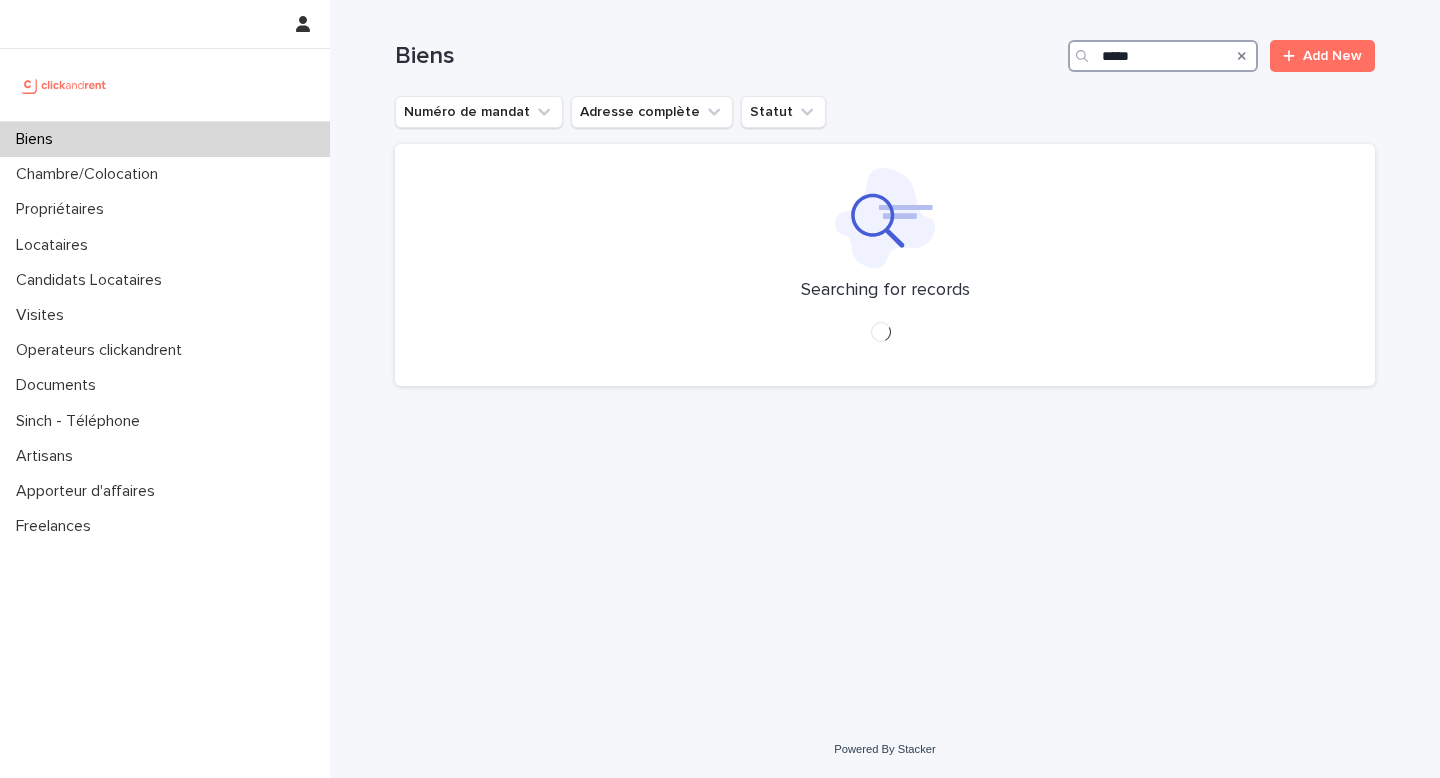 type on "*****" 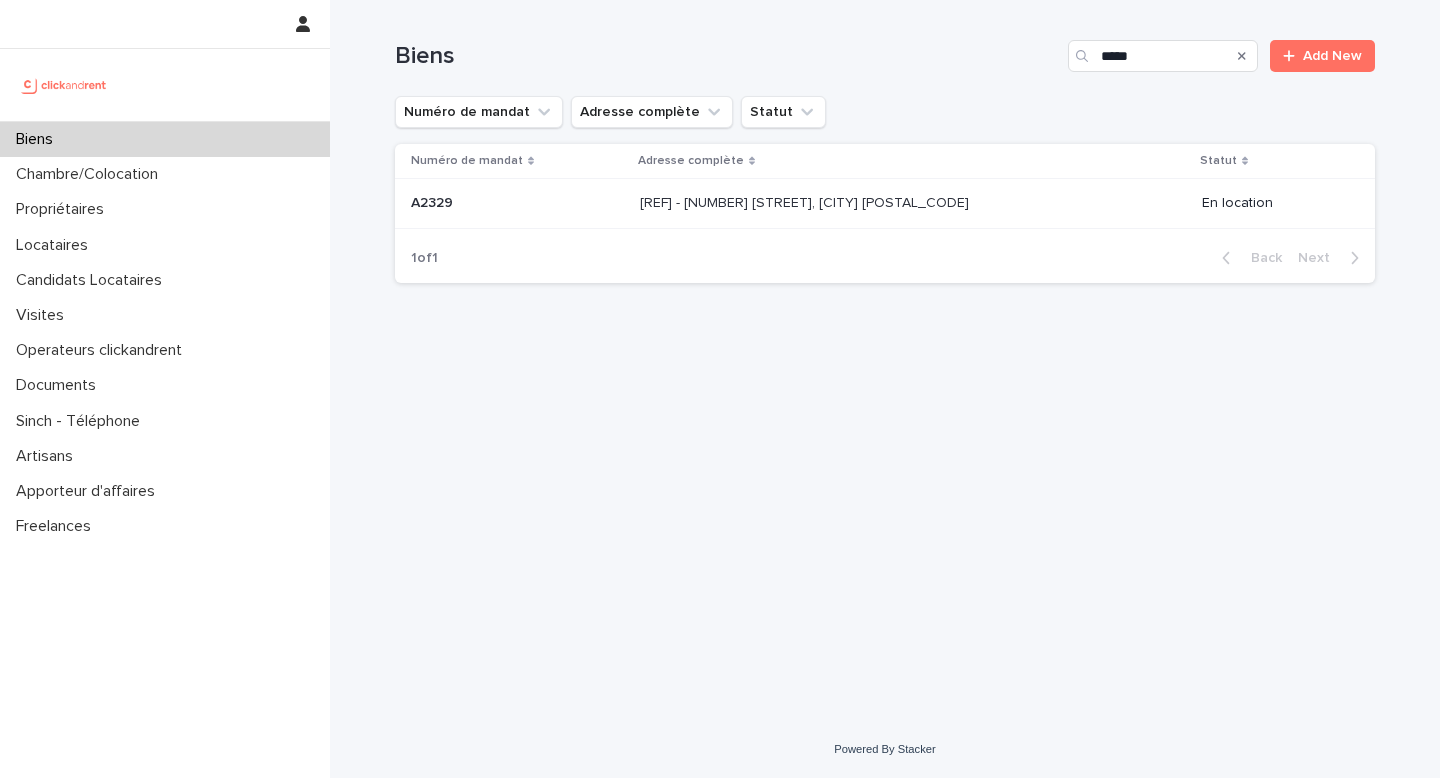 click on "[REF] - [NUMBER] [STREET], [CITY] [POSTAL_CODE]" at bounding box center [806, 201] 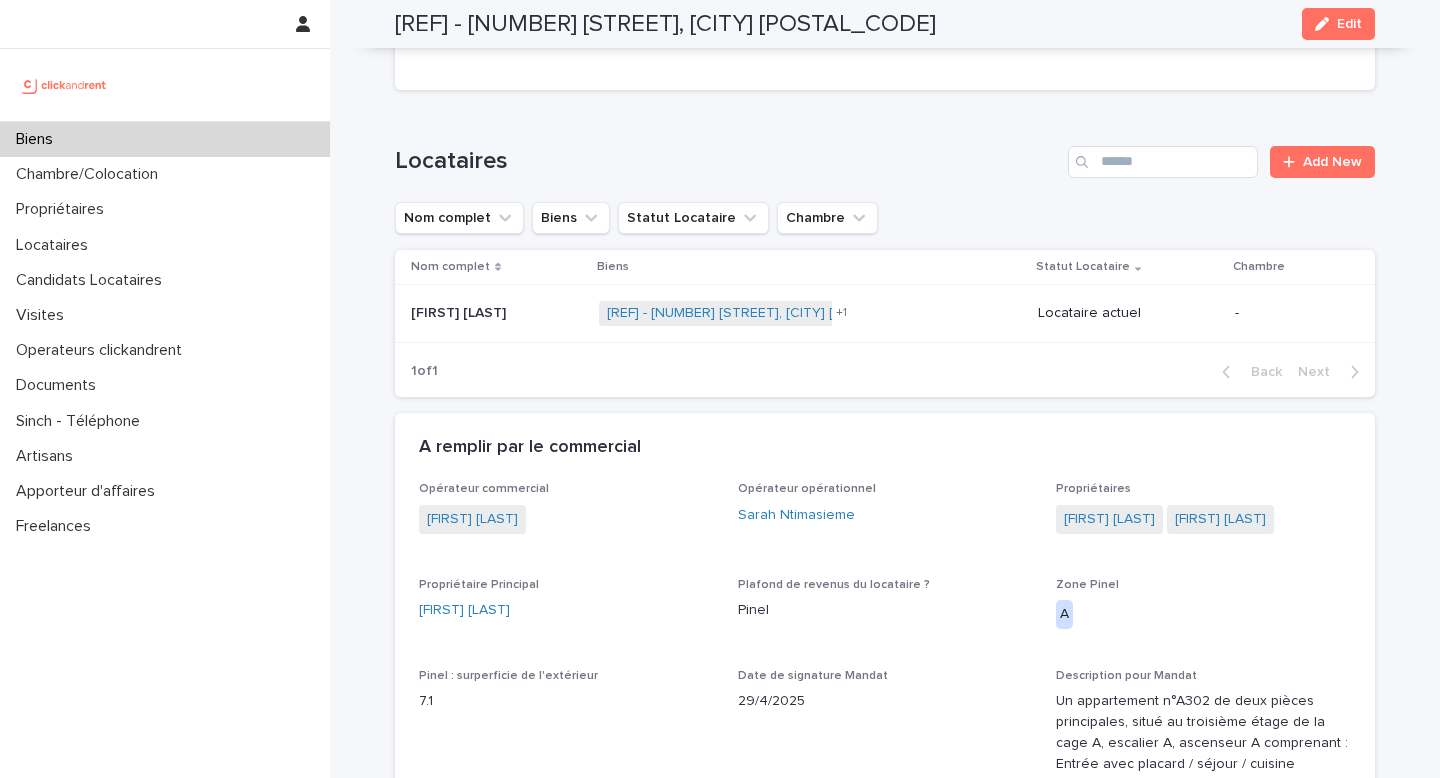 scroll, scrollTop: 1777, scrollLeft: 0, axis: vertical 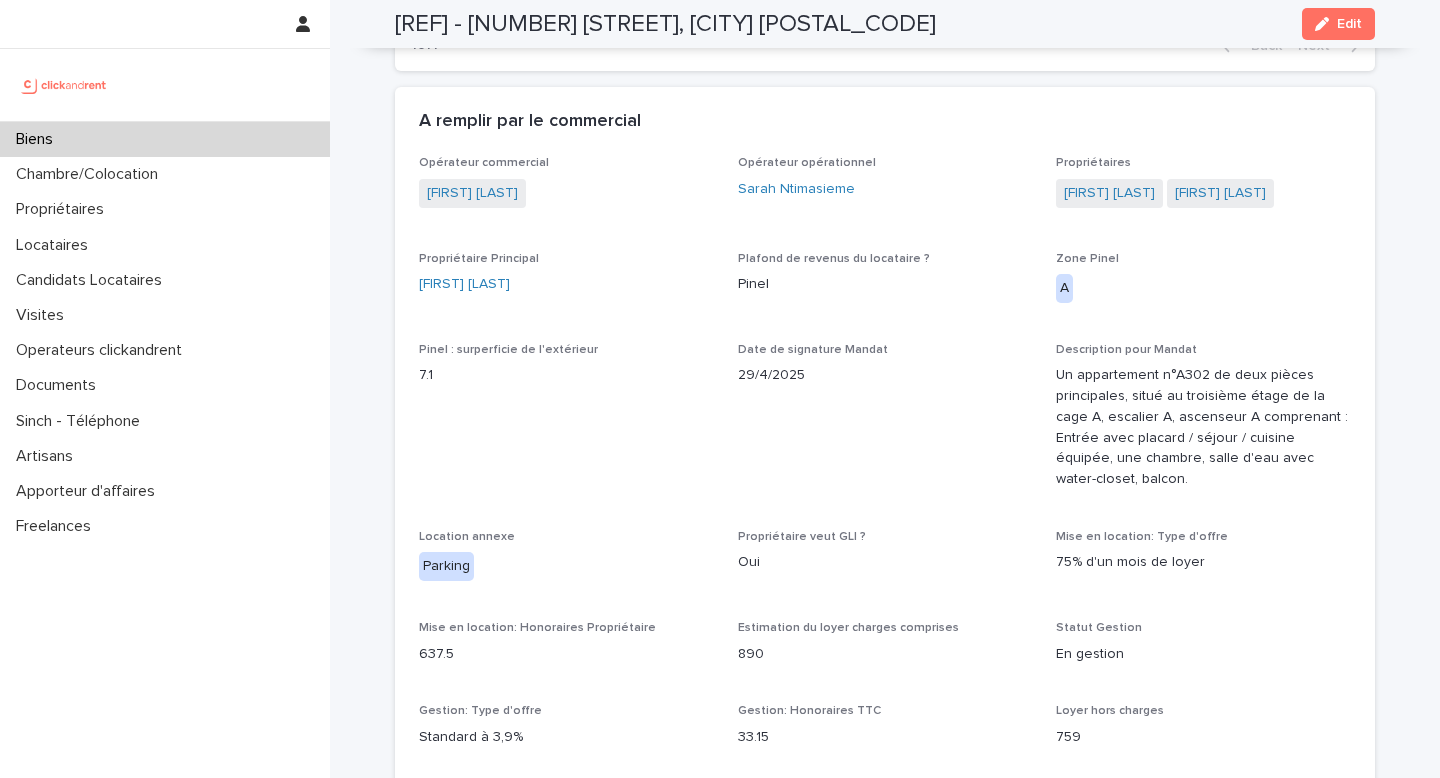 click on "Biens" at bounding box center (165, 139) 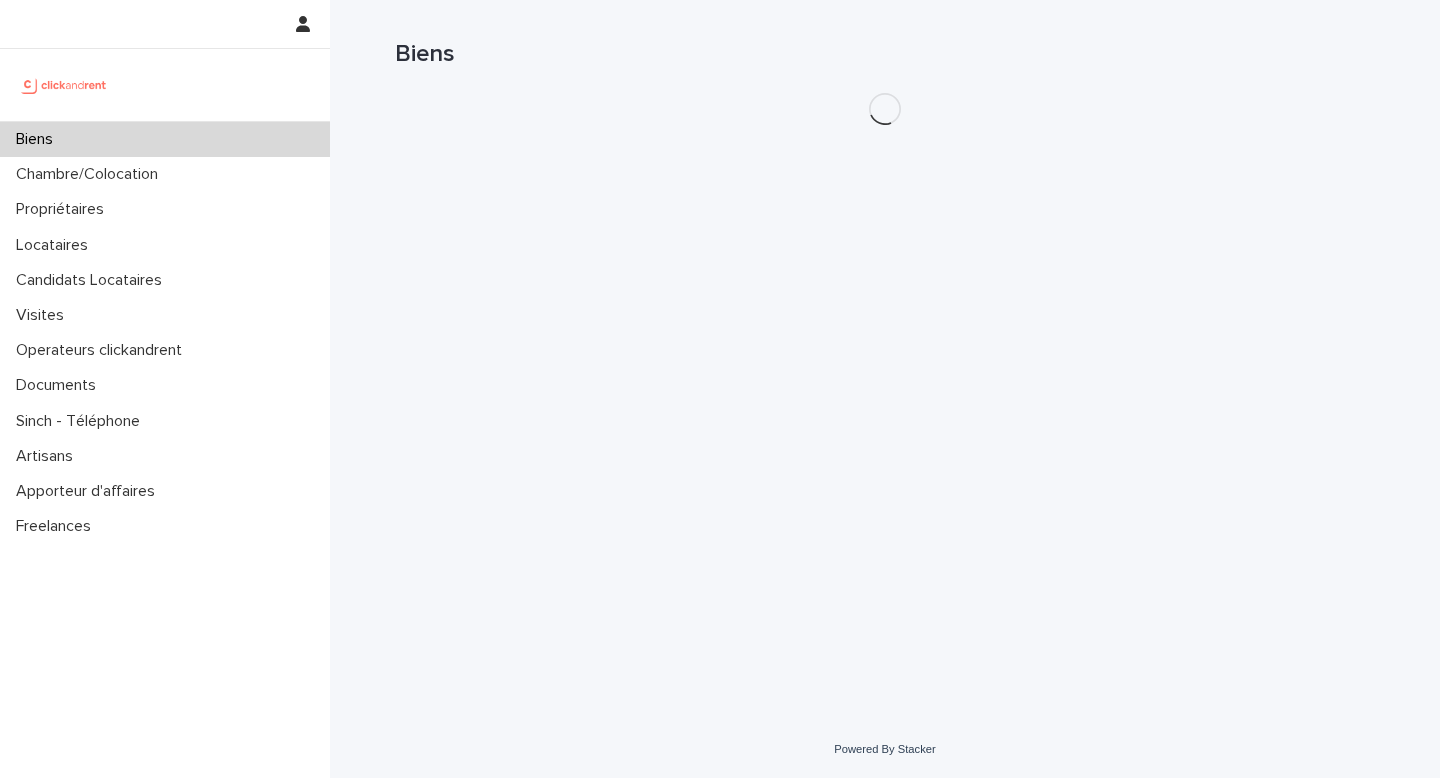 scroll, scrollTop: 0, scrollLeft: 0, axis: both 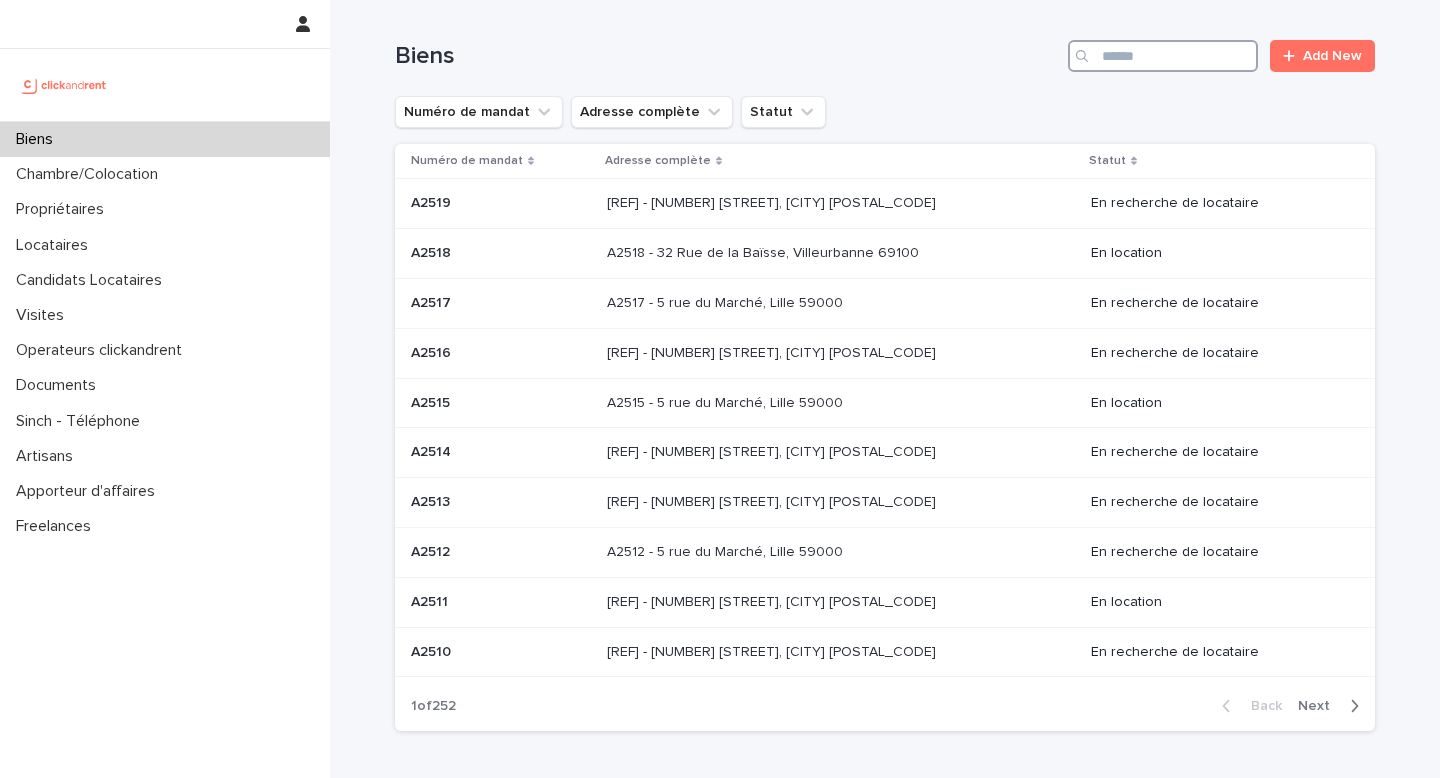 click at bounding box center [1163, 56] 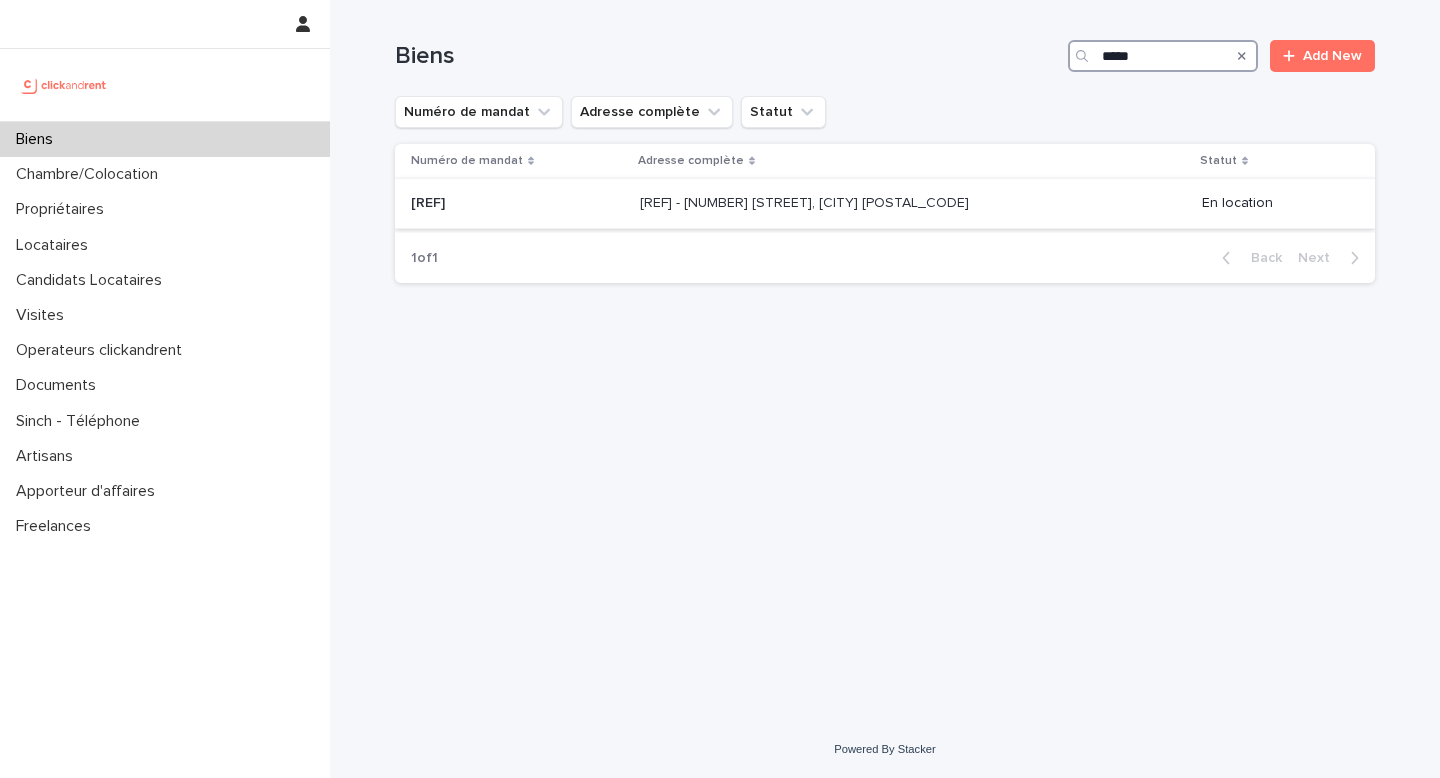 type on "*****" 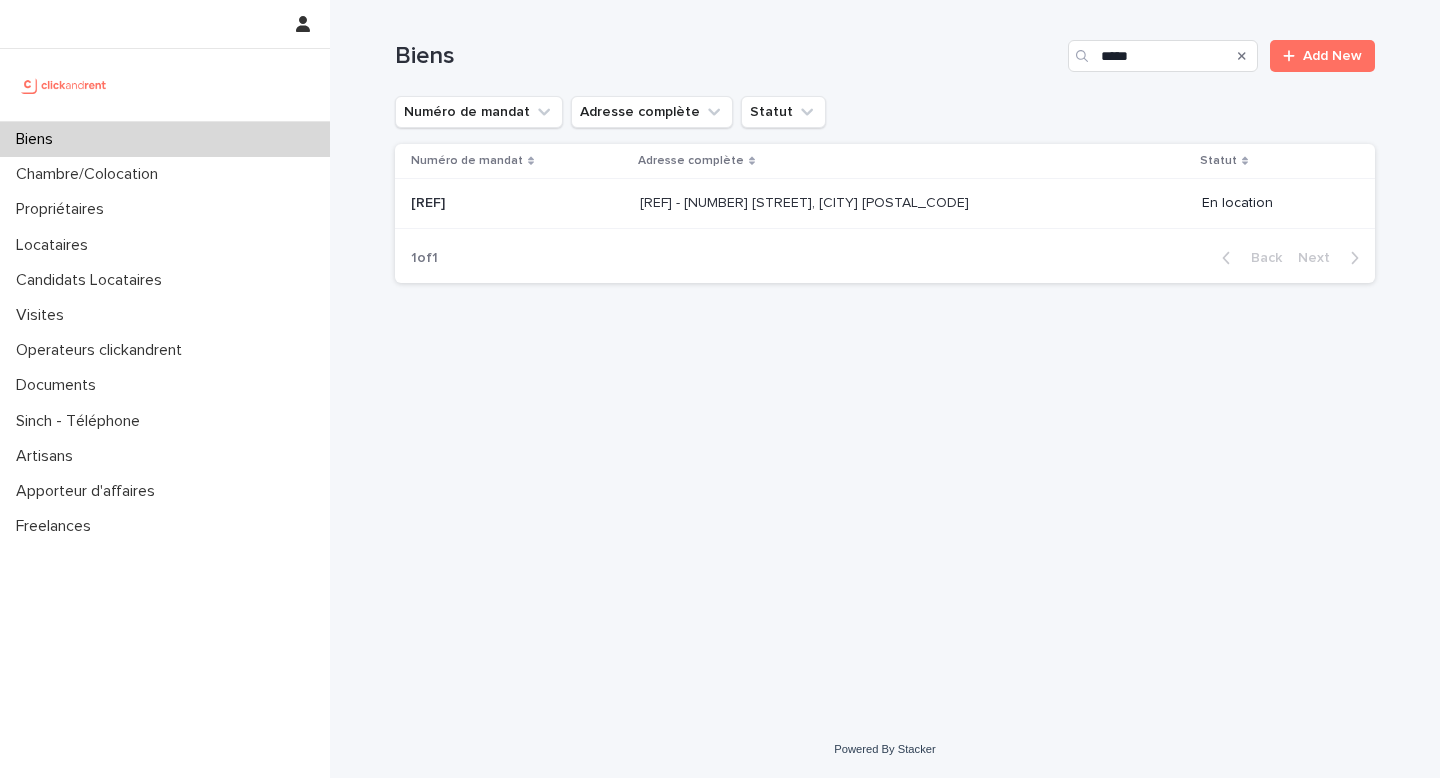click on "[REF] - [NUMBER] [STREET], [CITY] [POSTAL_CODE]" at bounding box center (806, 201) 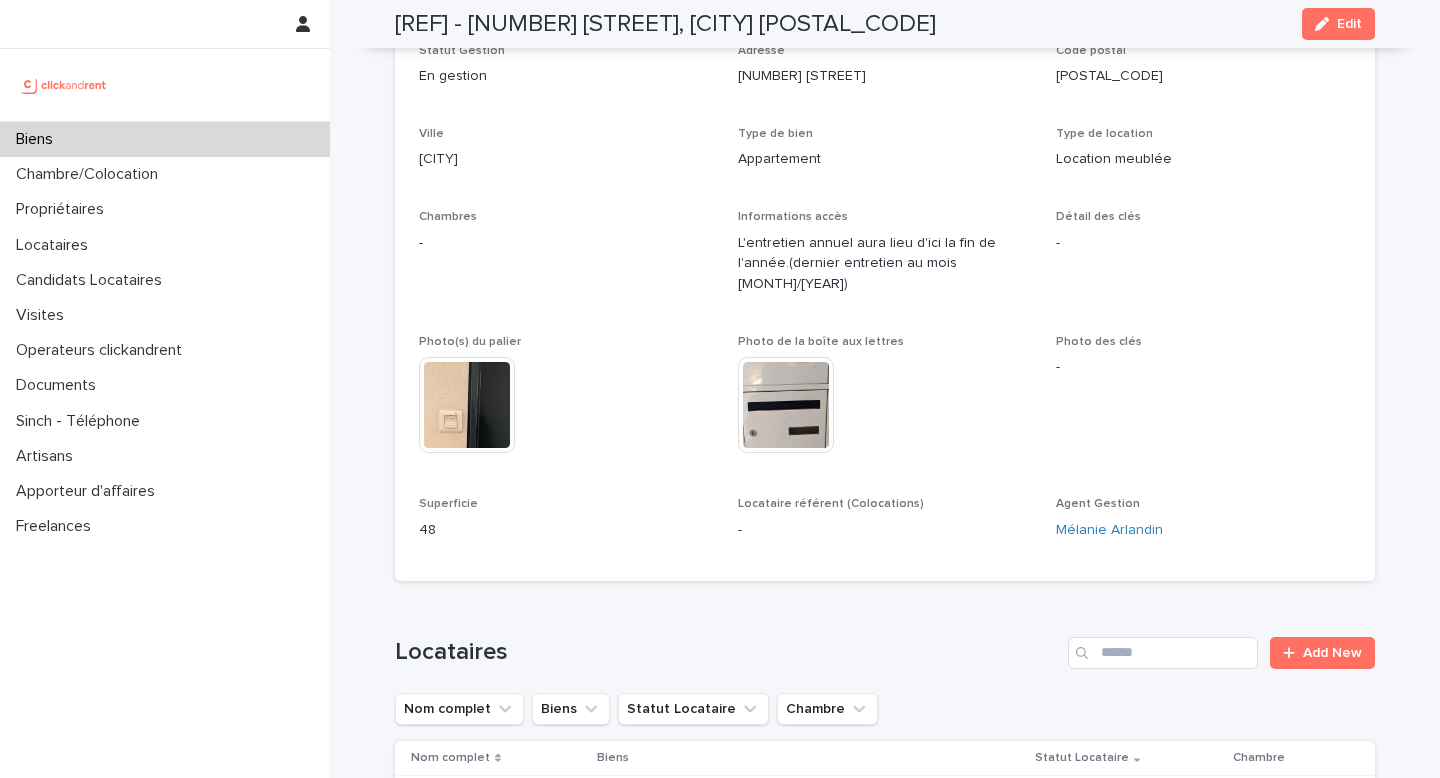 scroll, scrollTop: 0, scrollLeft: 0, axis: both 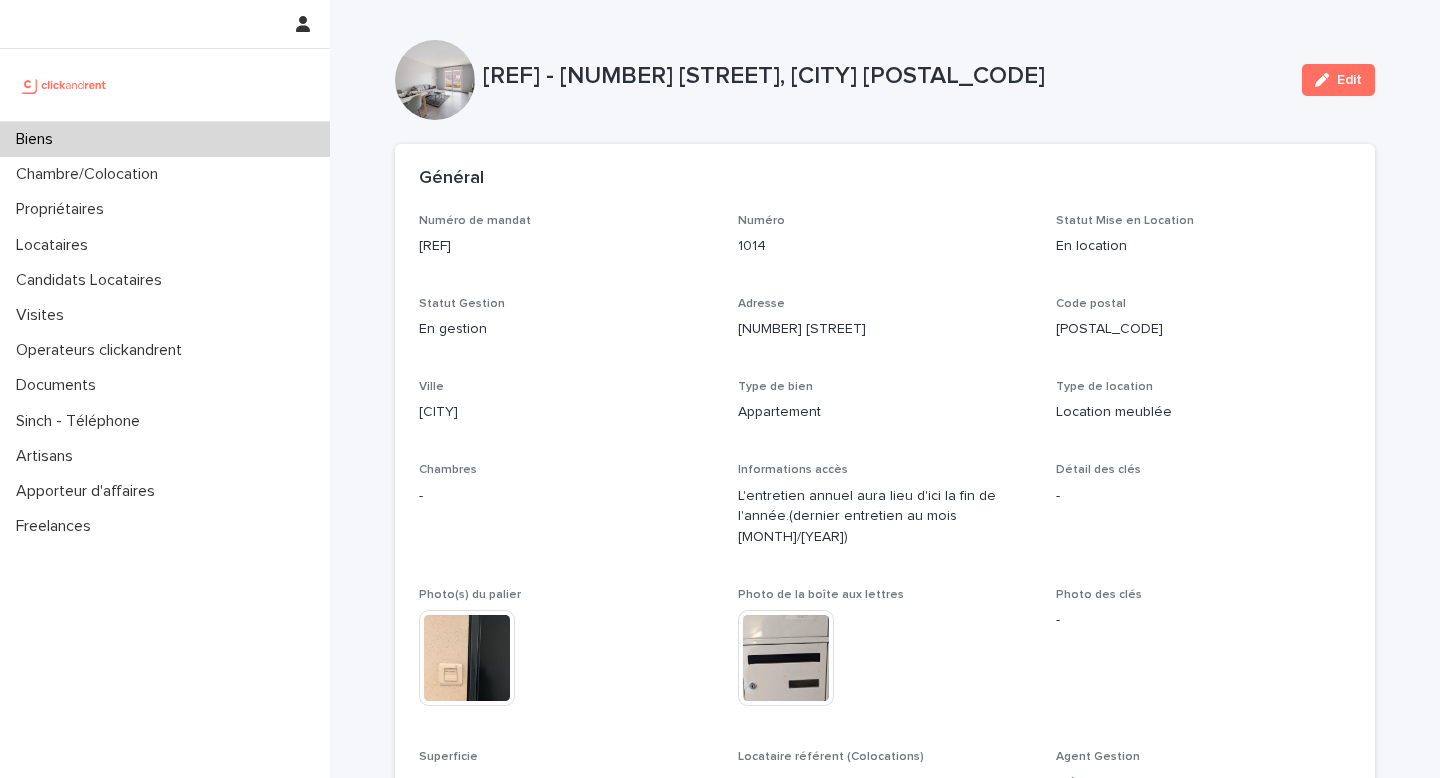 click on "Location meublée" at bounding box center [1203, 412] 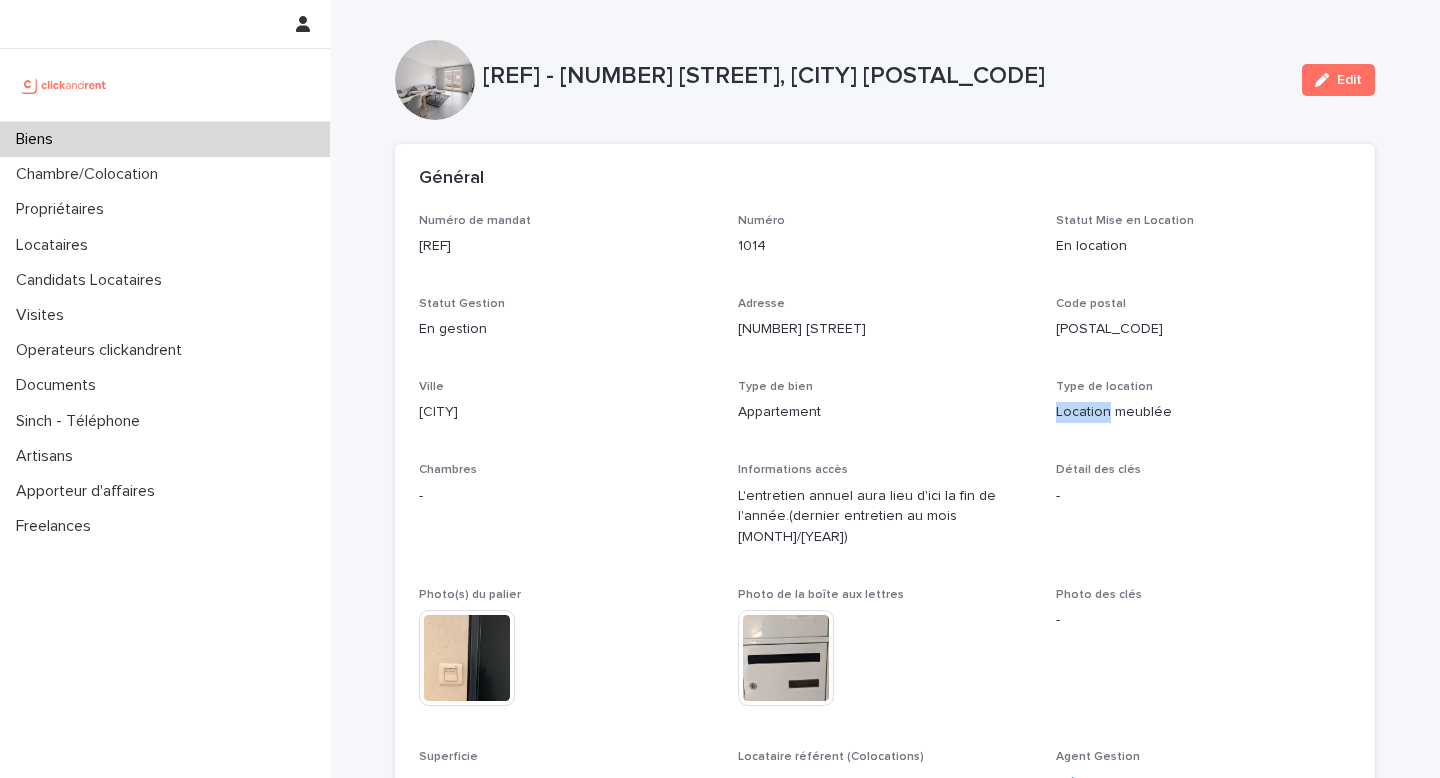 click on "Location meublée" at bounding box center [1203, 412] 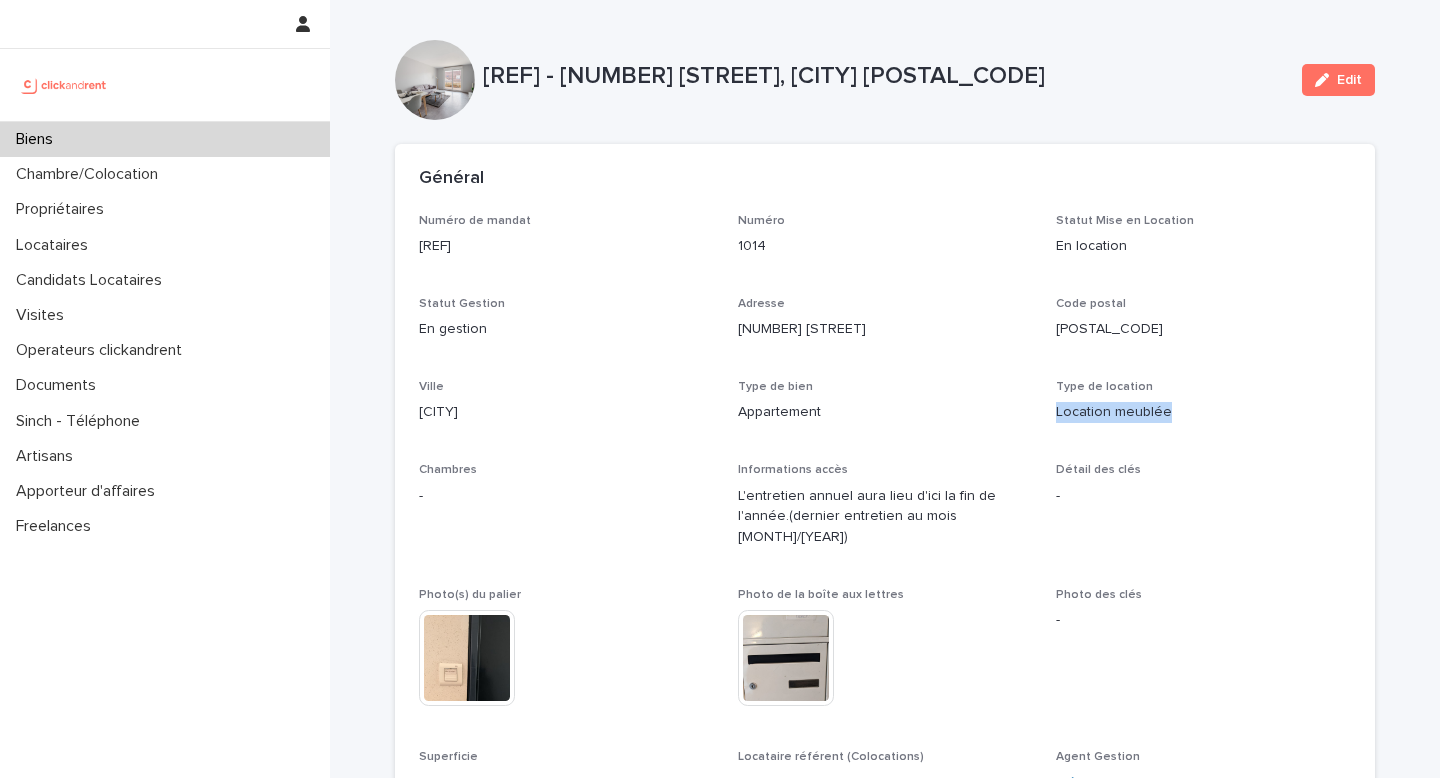 click on "Location meublée" at bounding box center [1203, 412] 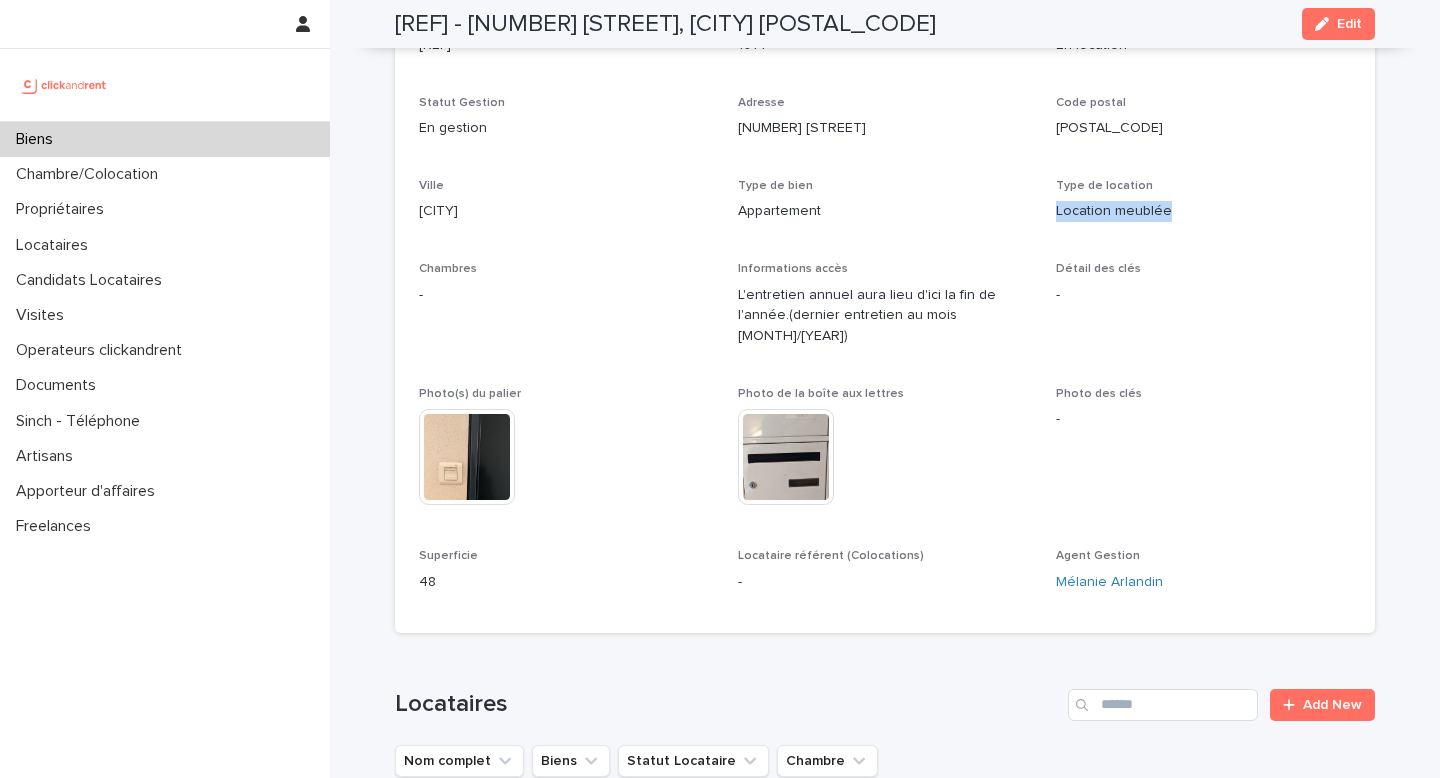 scroll, scrollTop: 200, scrollLeft: 0, axis: vertical 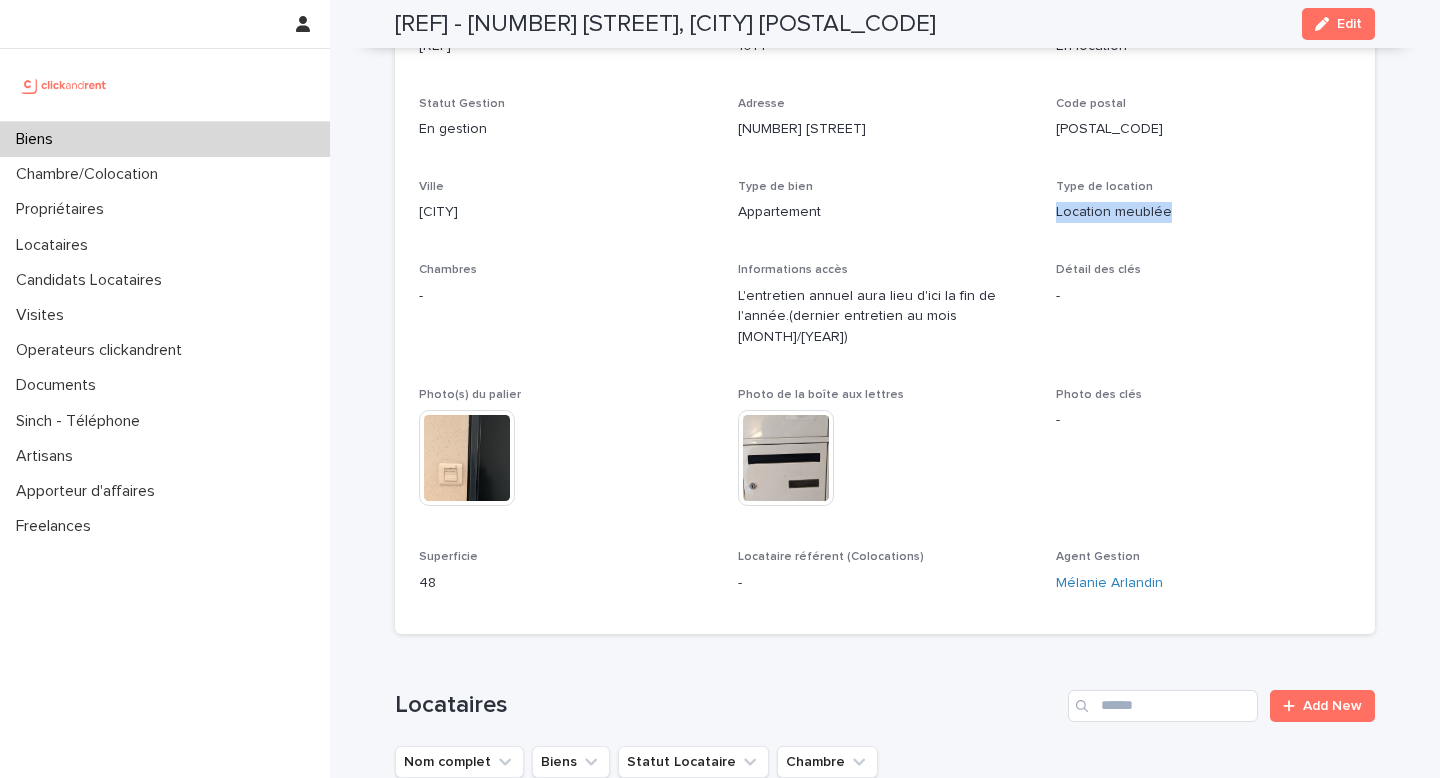 copy on "Location meublée" 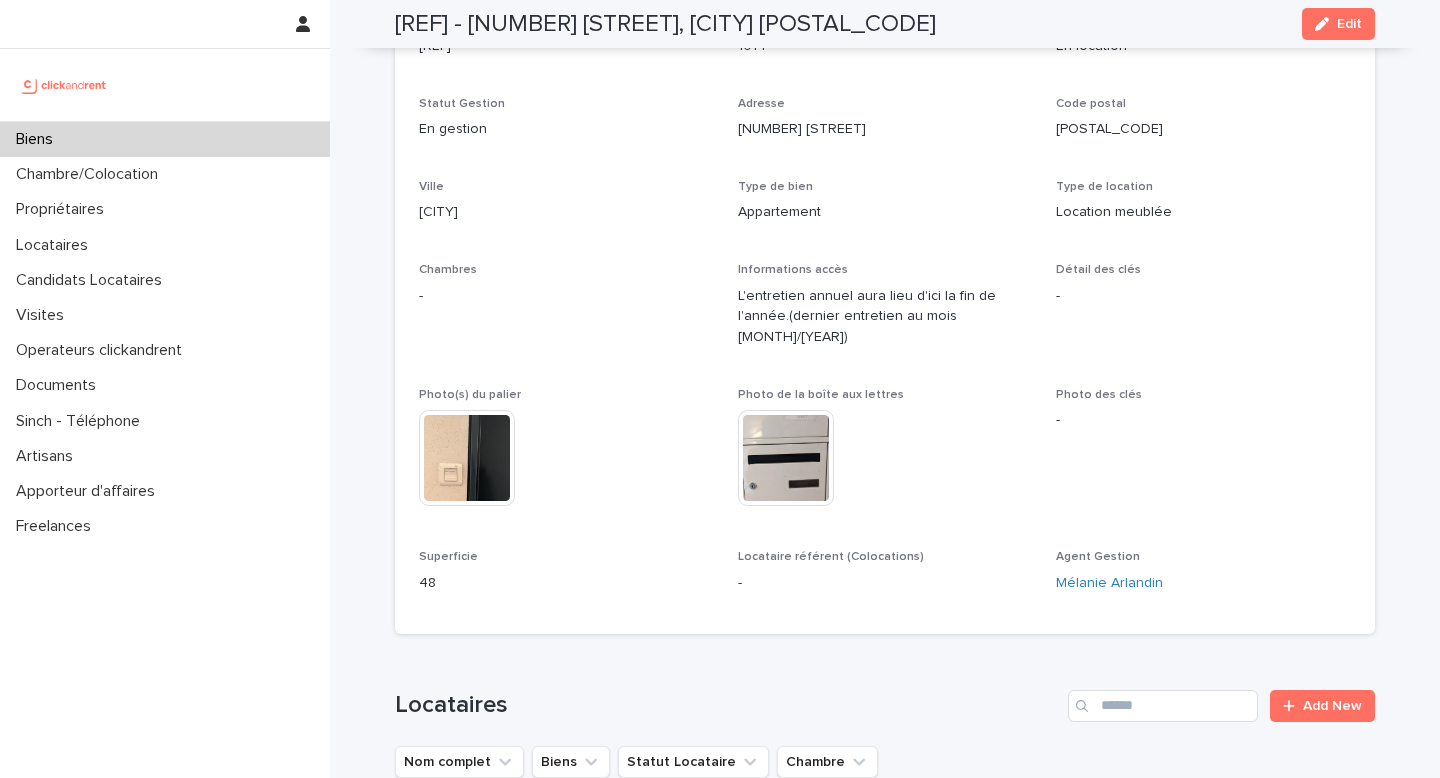 click on "[REF] - [NUMBER] [STREET], [CITY] [POSTAL_CODE]" at bounding box center [665, 24] 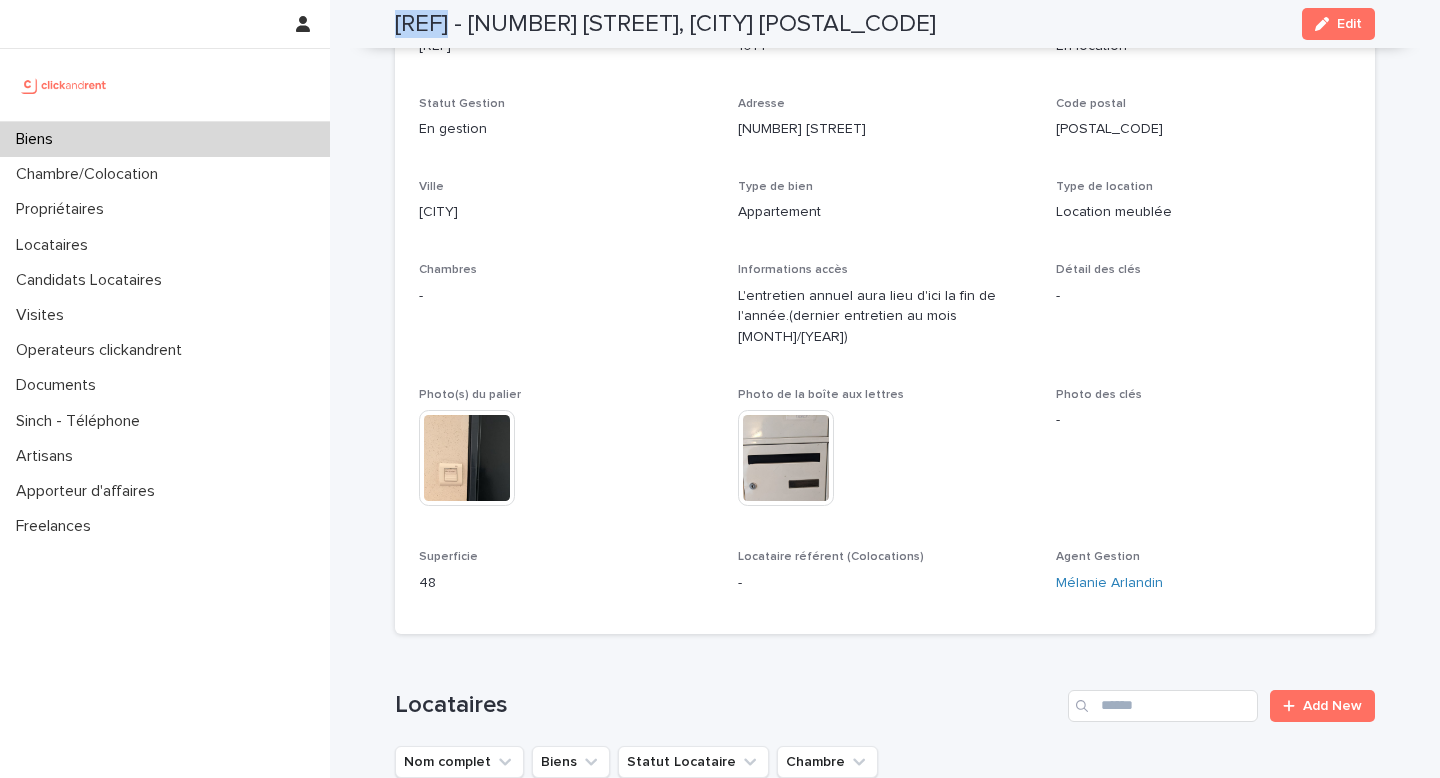 copy on "[REF]" 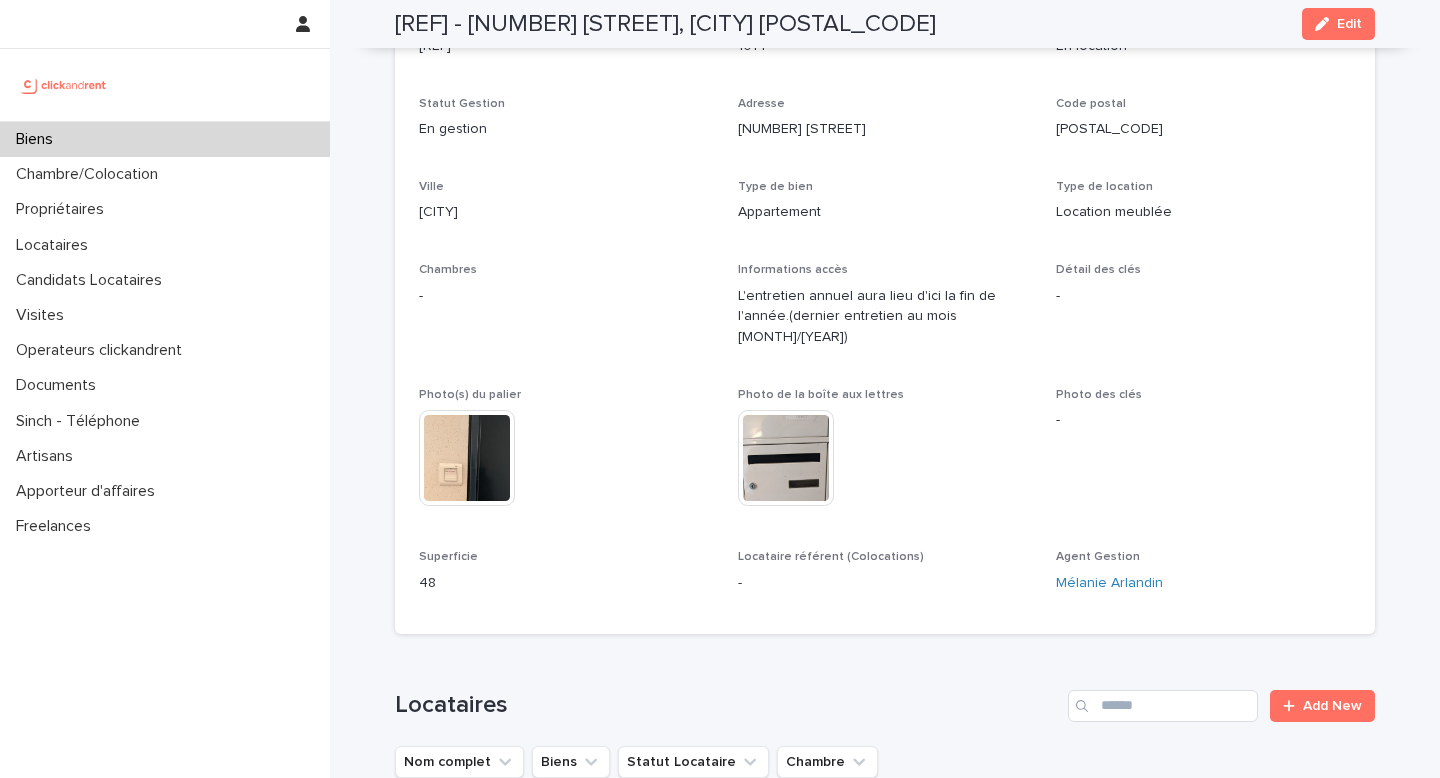 click on "Location meublée" at bounding box center (1203, 212) 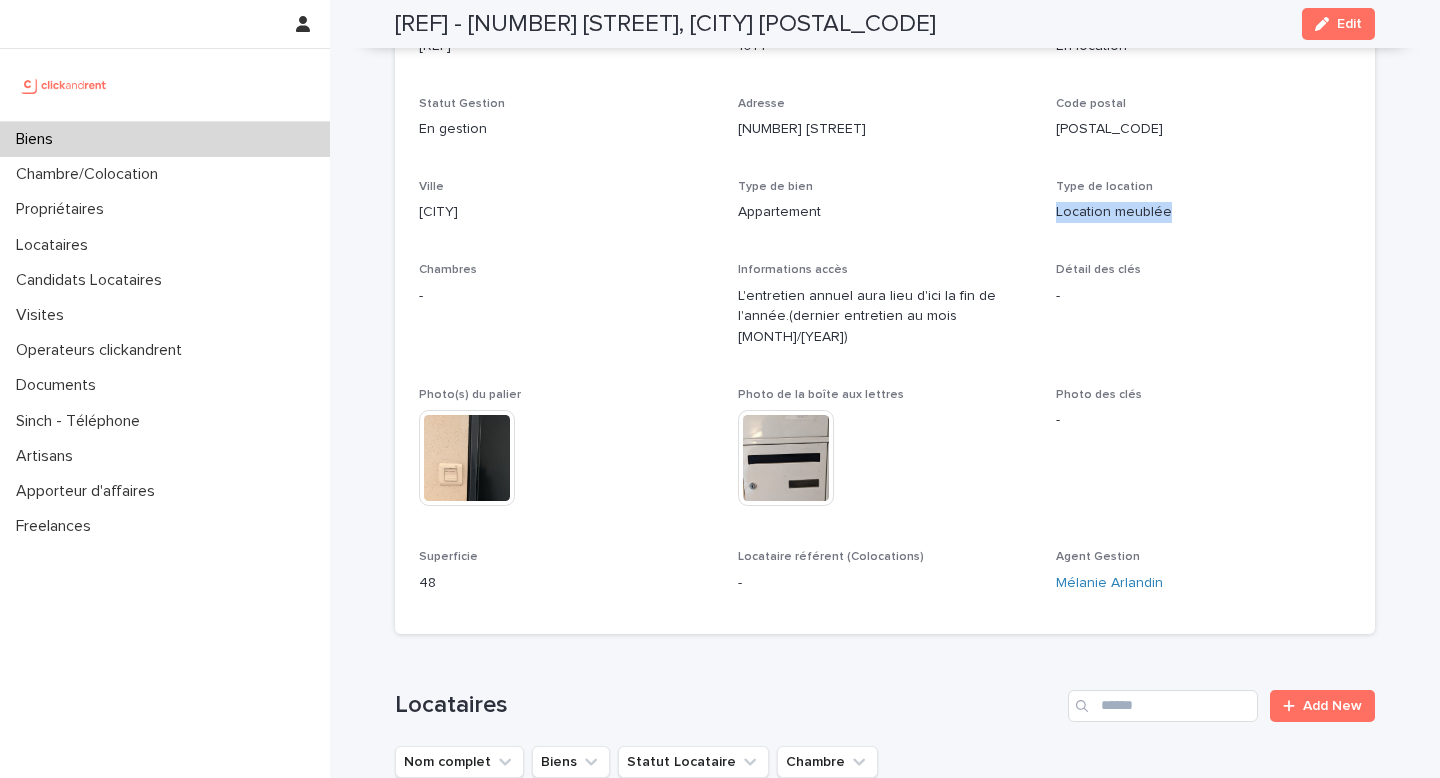 click on "Location meublée" at bounding box center (1203, 212) 